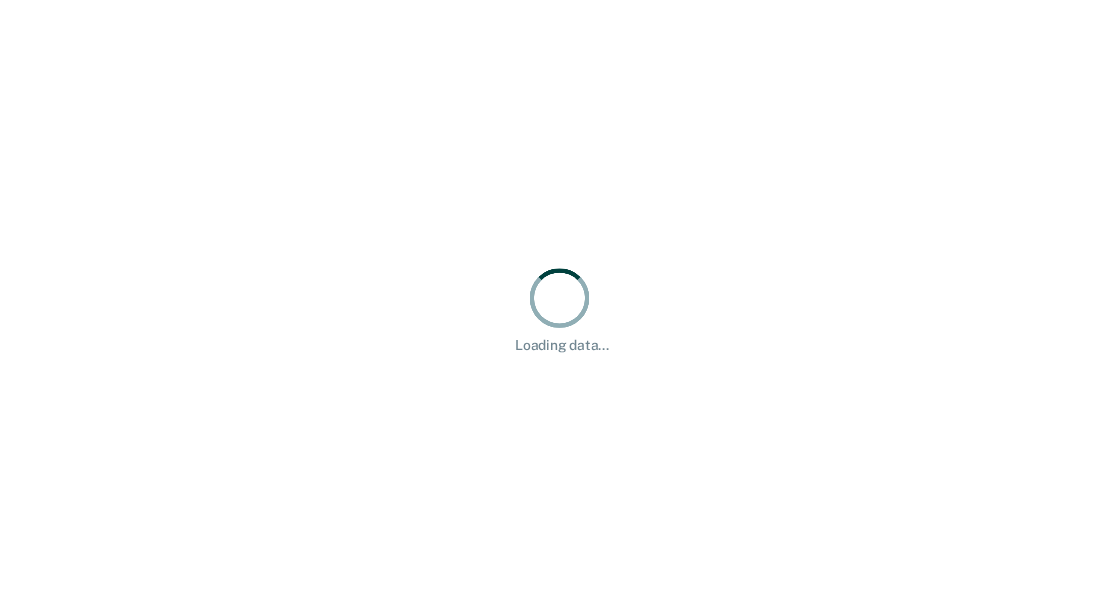 scroll, scrollTop: 0, scrollLeft: 0, axis: both 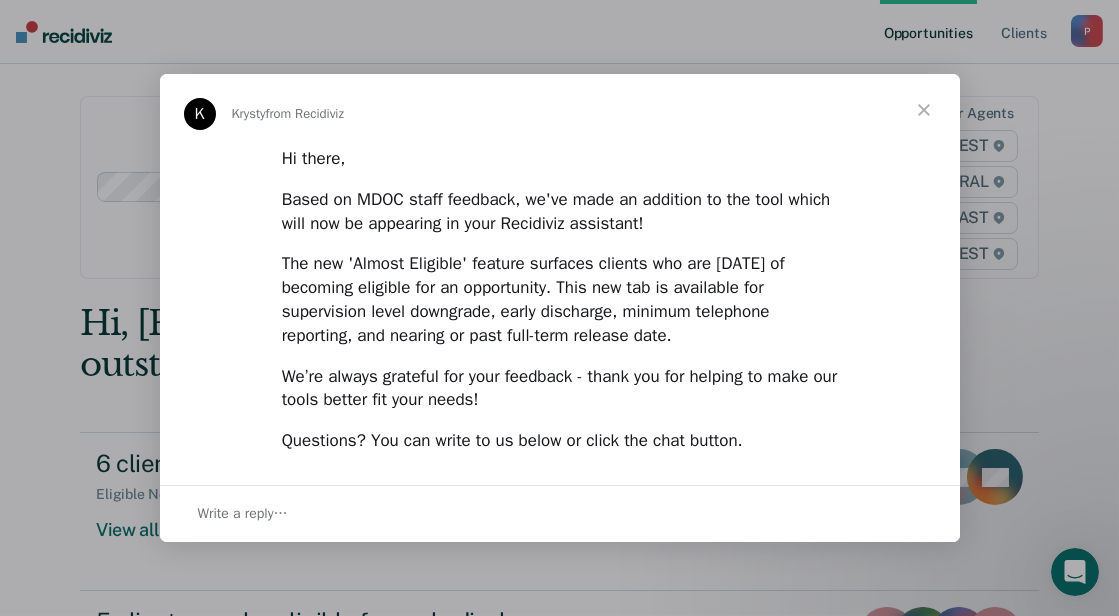 click at bounding box center (559, 308) 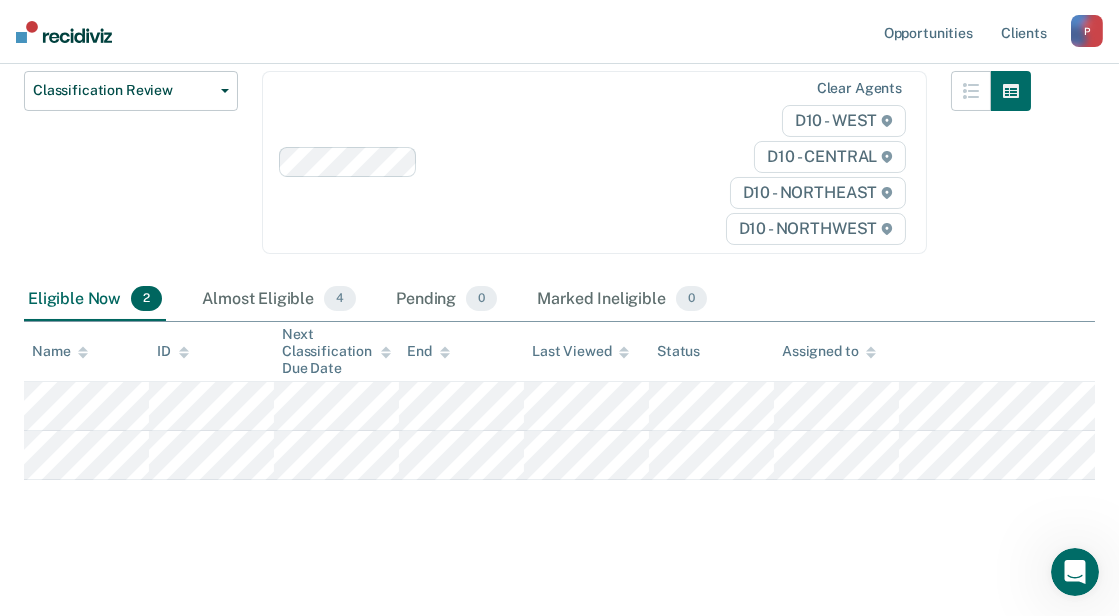 scroll, scrollTop: 259, scrollLeft: 0, axis: vertical 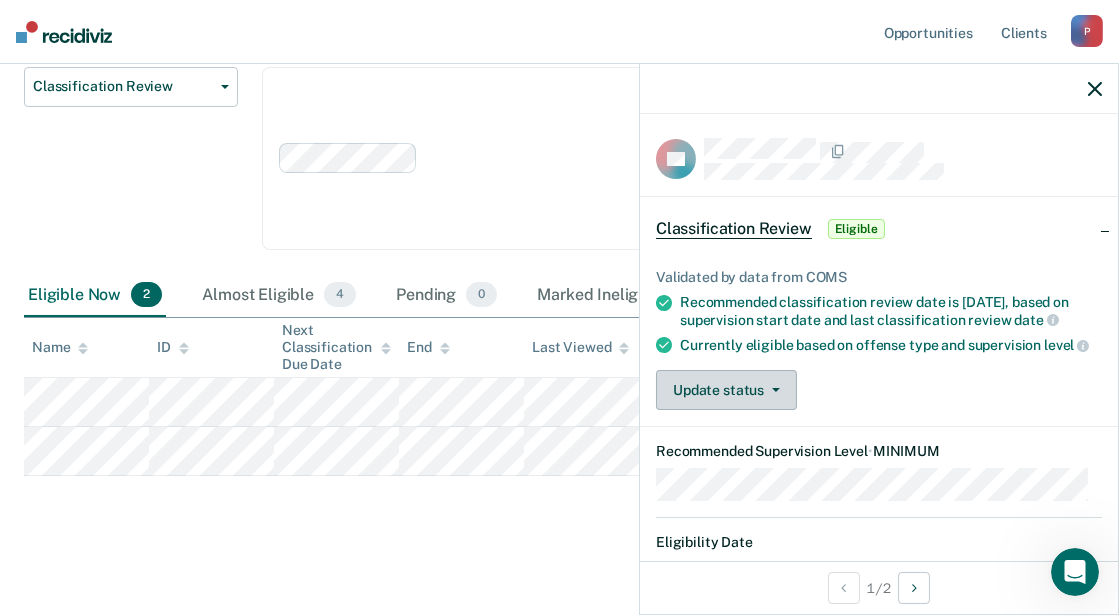 click 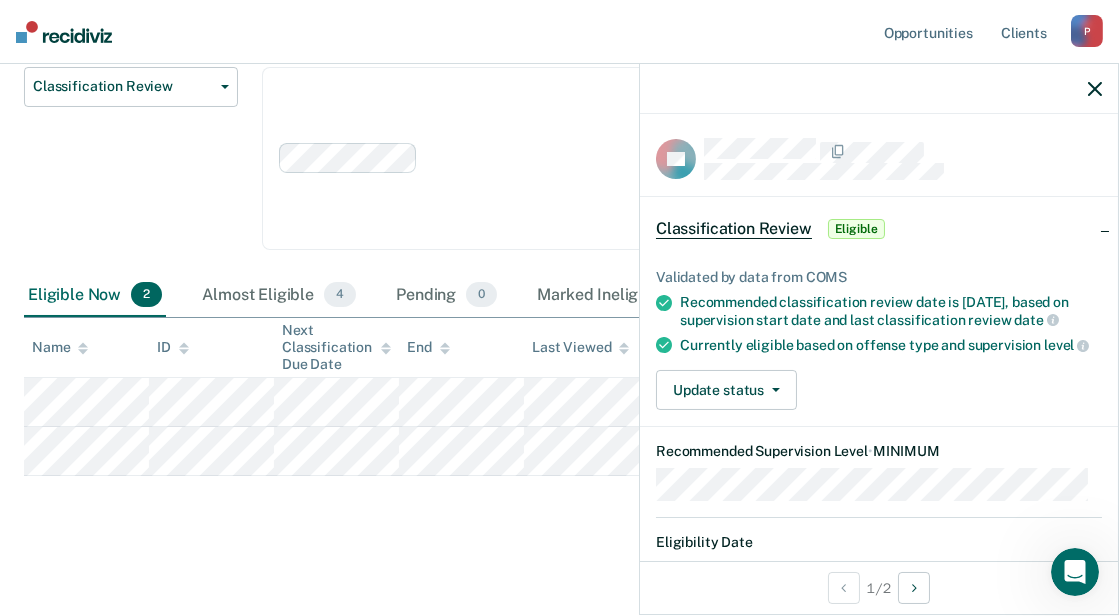click on "Update status [PERSON_NAME] Mark Ineligible" at bounding box center (879, 390) 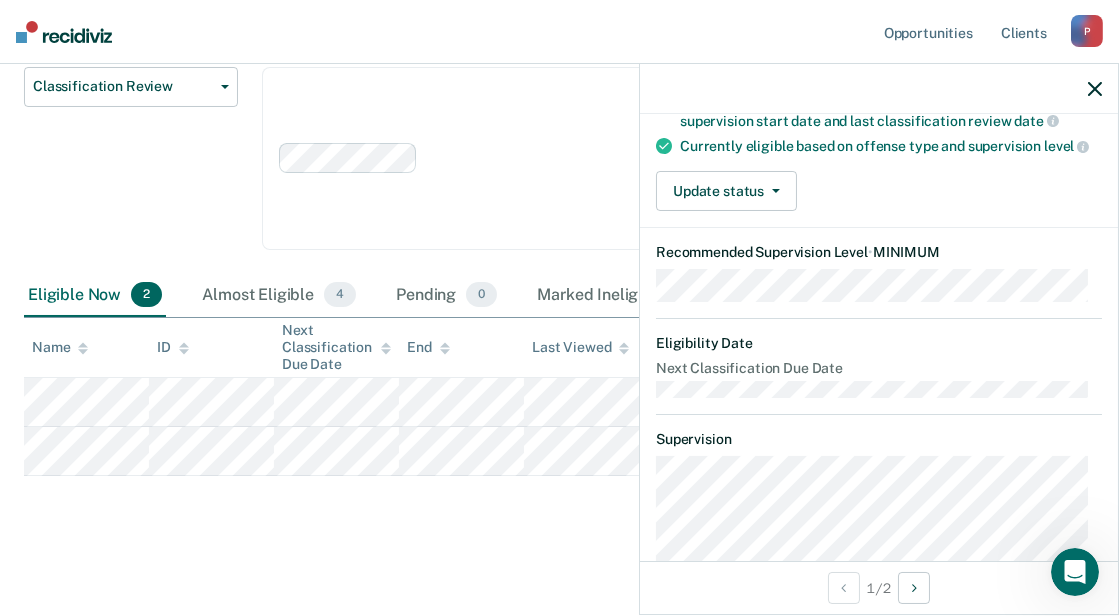 scroll, scrollTop: 104, scrollLeft: 0, axis: vertical 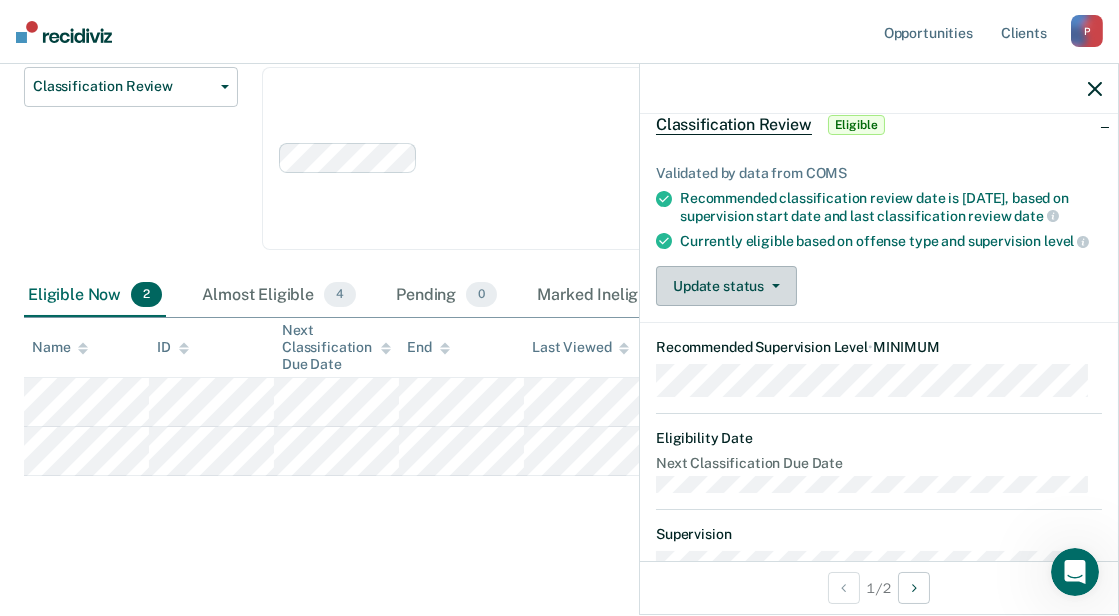click 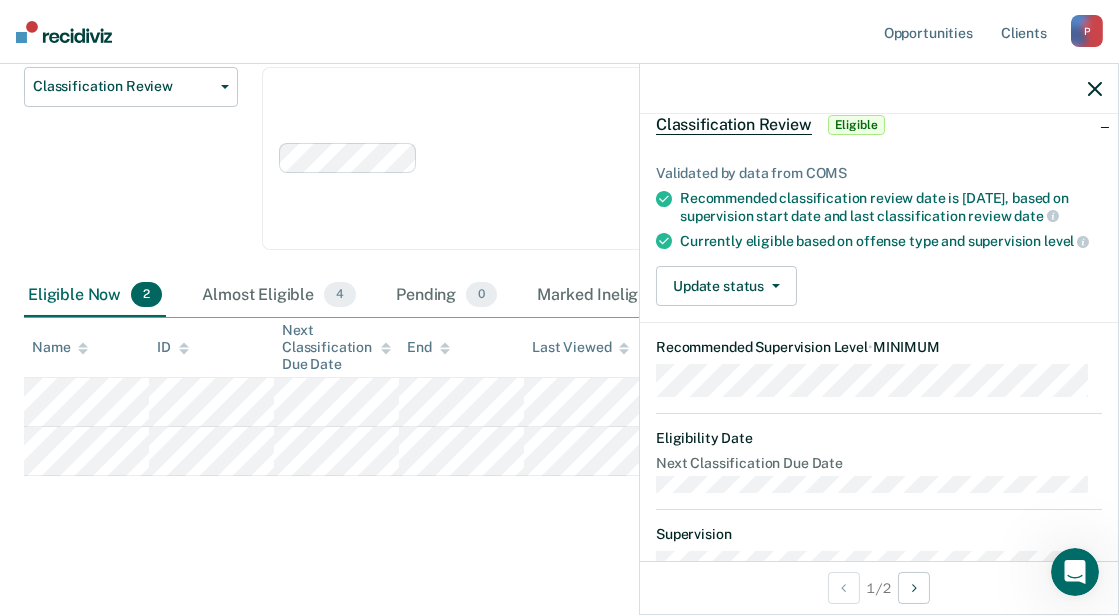 click on "Update status [PERSON_NAME] Mark Ineligible" at bounding box center (879, 286) 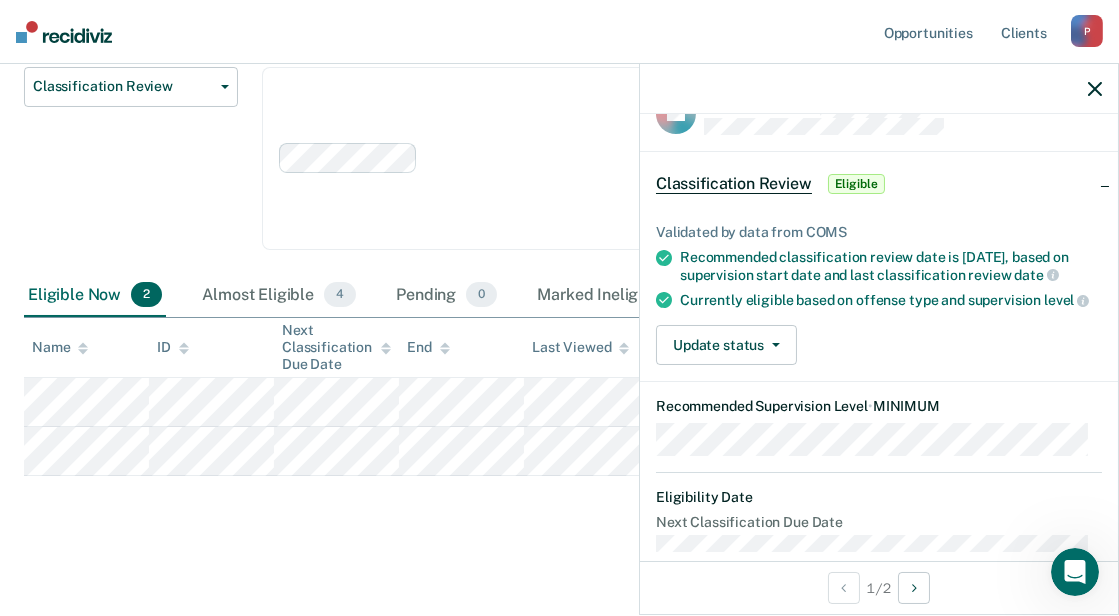 scroll, scrollTop: 0, scrollLeft: 0, axis: both 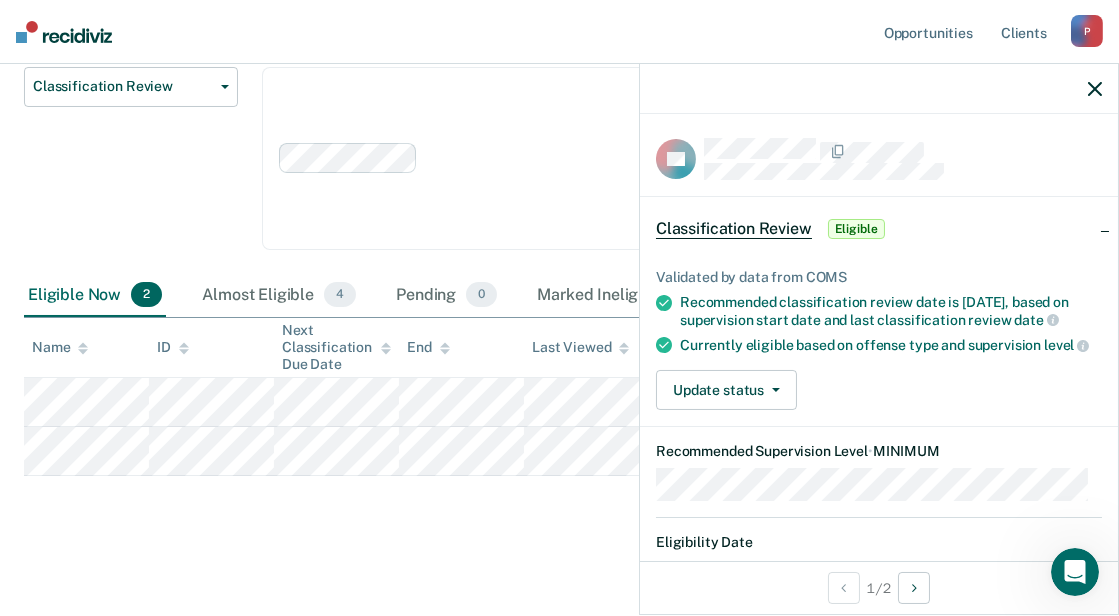 click on "Eligible" at bounding box center [856, 229] 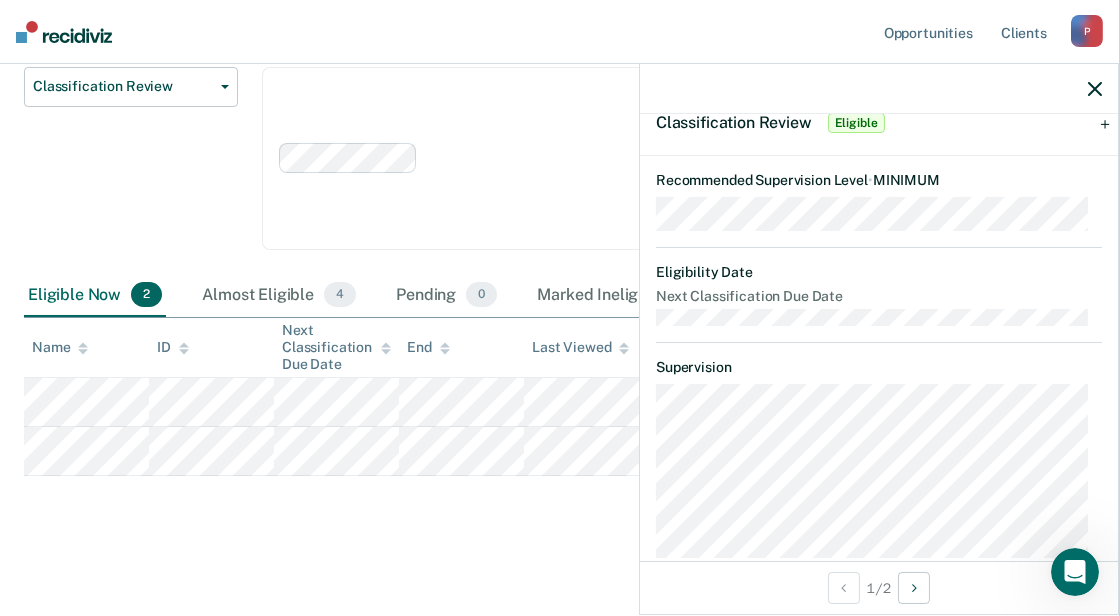 scroll, scrollTop: 6, scrollLeft: 0, axis: vertical 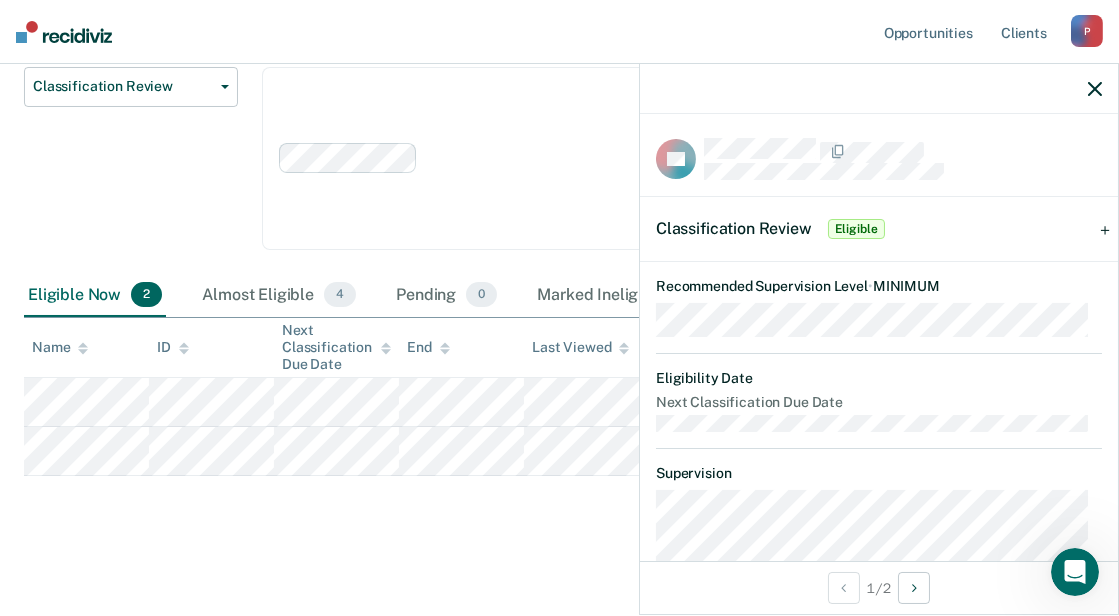 click on "Classification Review Eligible" at bounding box center (879, 229) 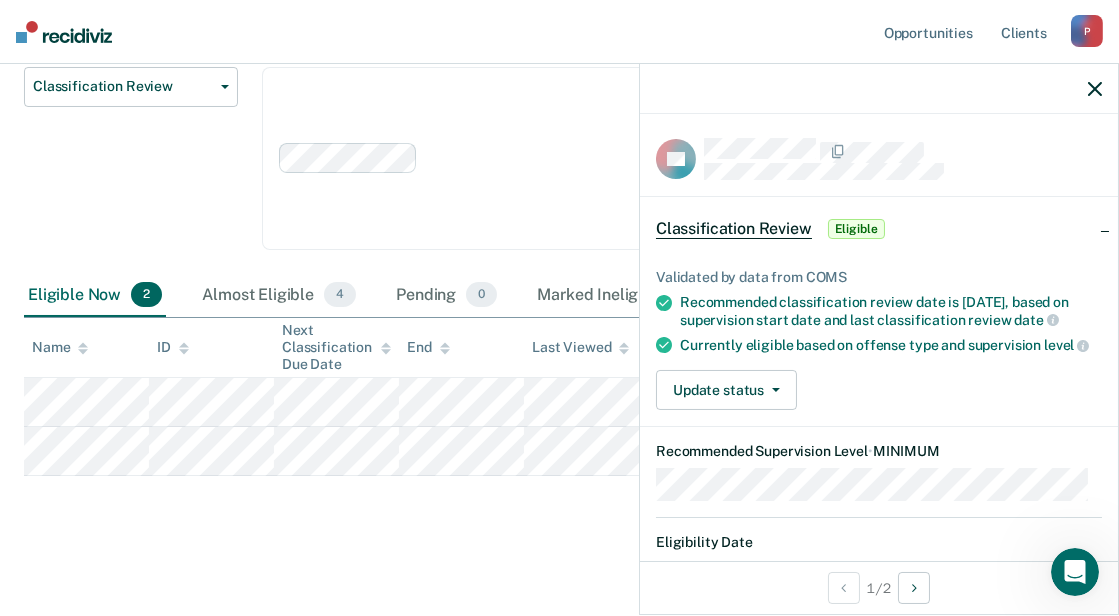 click on "Eligible" at bounding box center [856, 229] 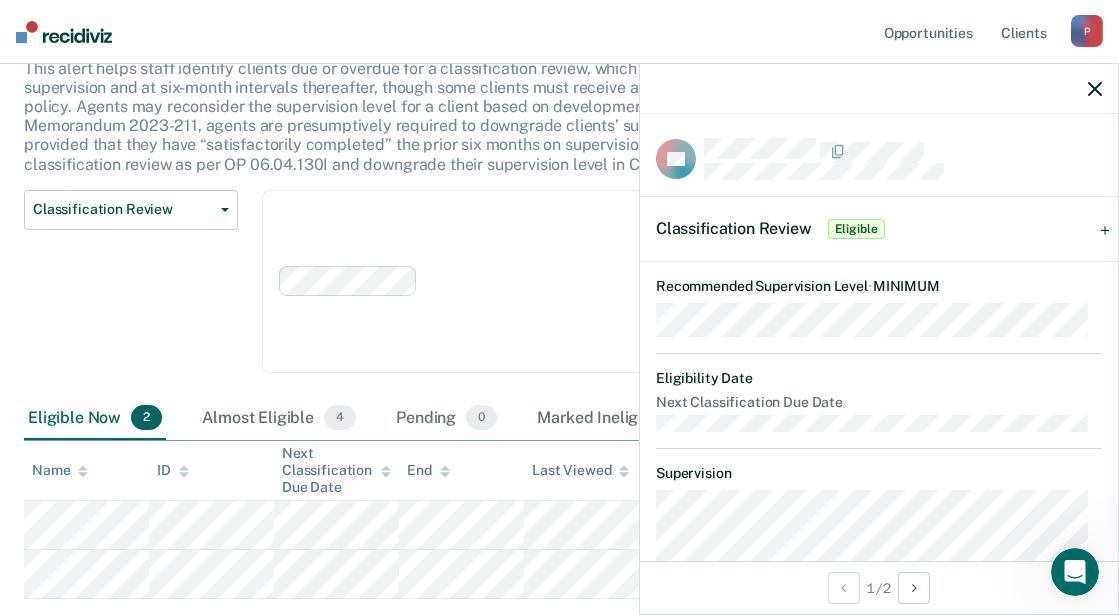 scroll, scrollTop: 259, scrollLeft: 0, axis: vertical 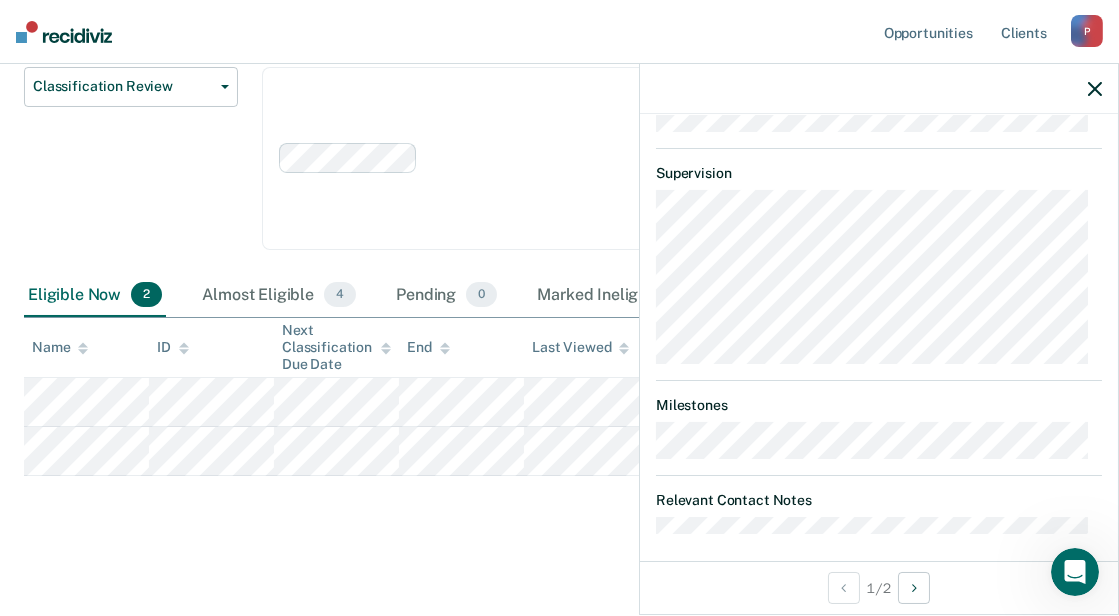 click on "Relevant Contact Notes" at bounding box center [879, 500] 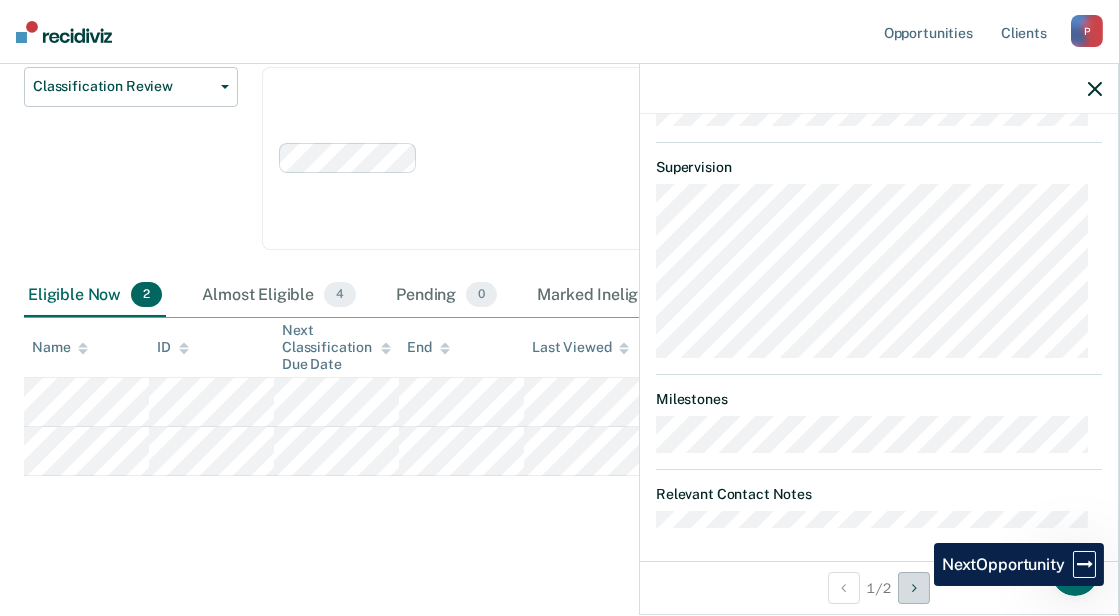 click at bounding box center (914, 588) 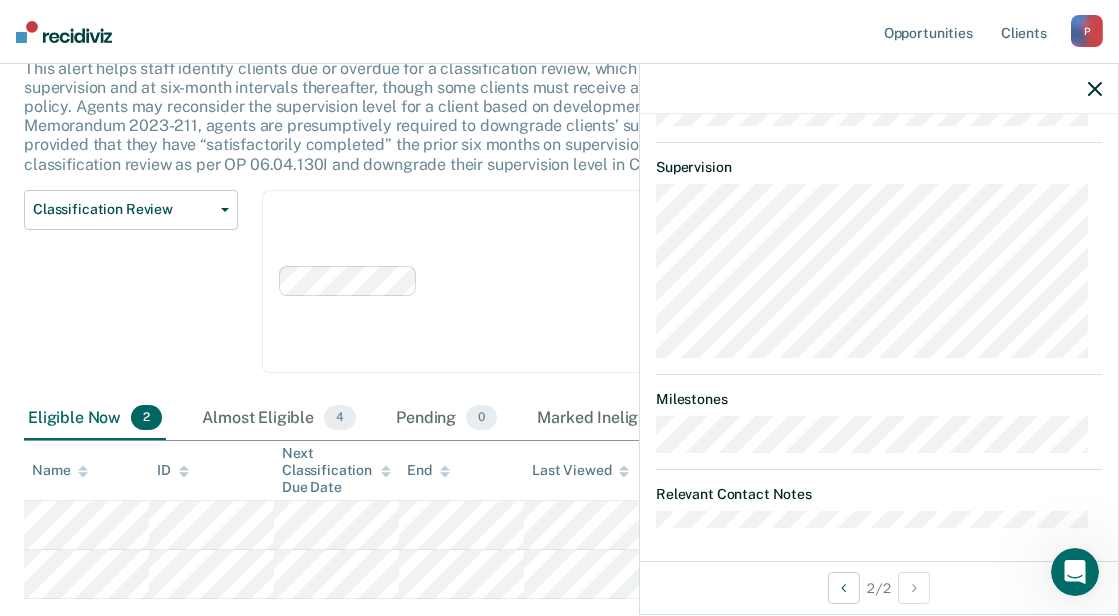 scroll, scrollTop: 259, scrollLeft: 0, axis: vertical 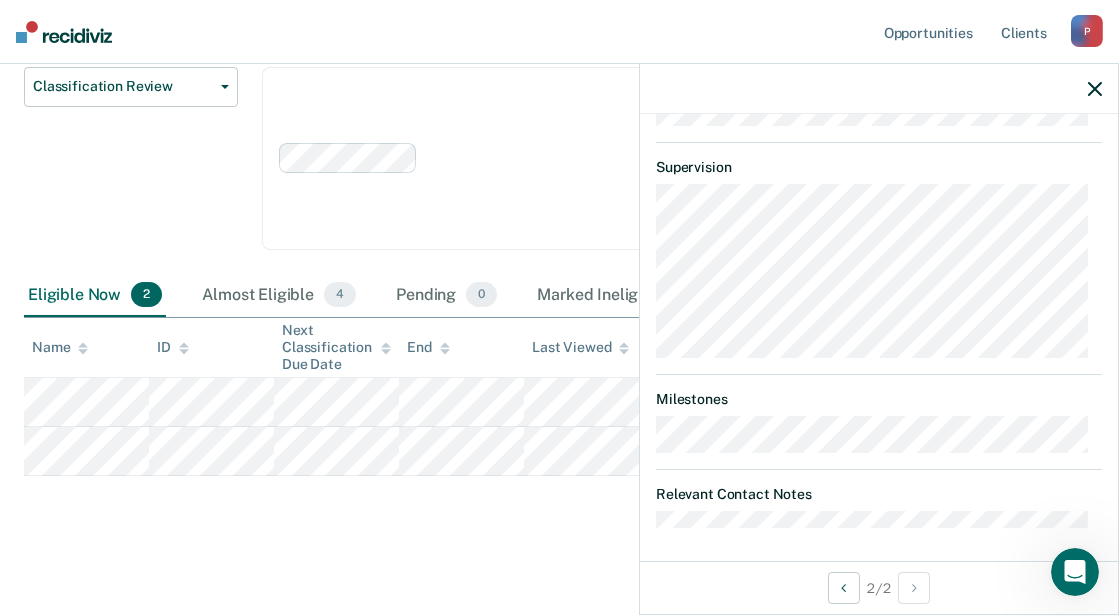 drag, startPoint x: 1106, startPoint y: 439, endPoint x: 12, endPoint y: 21, distance: 1171.1362 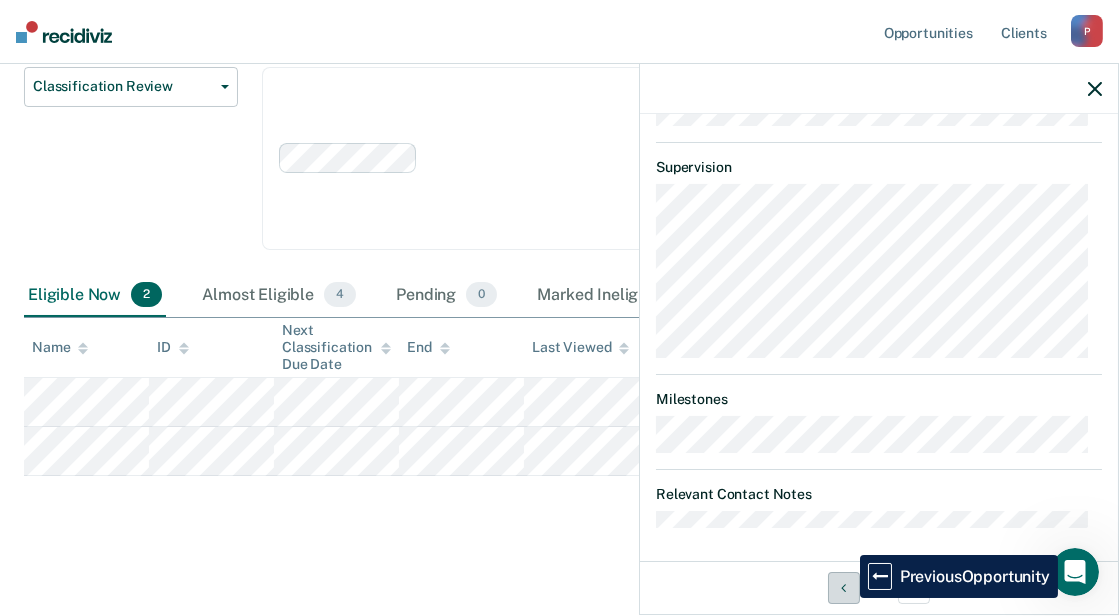 click at bounding box center [844, 588] 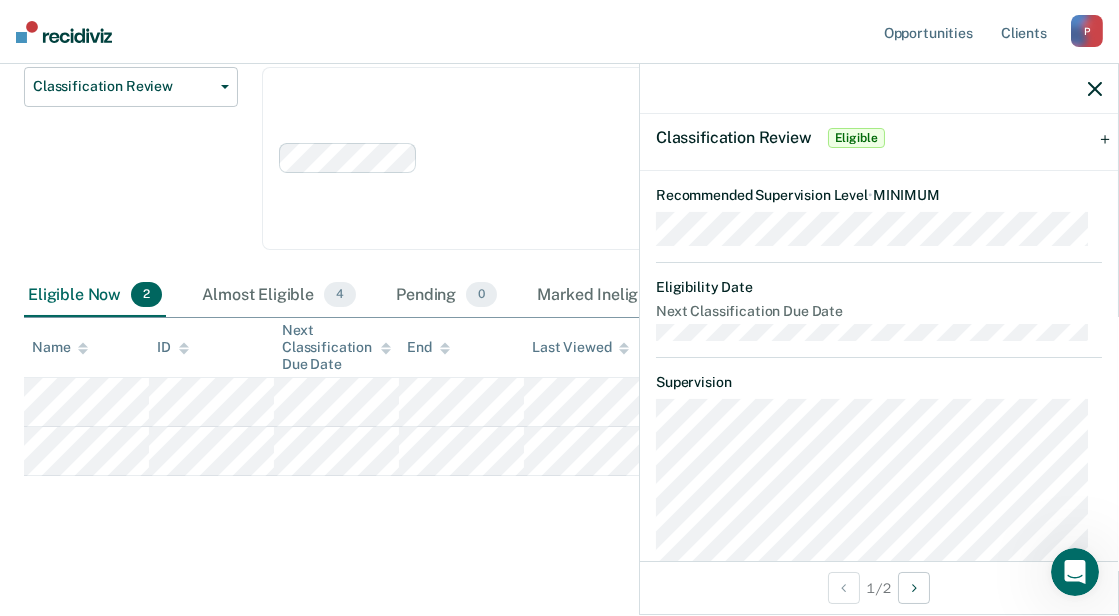 scroll, scrollTop: 0, scrollLeft: 0, axis: both 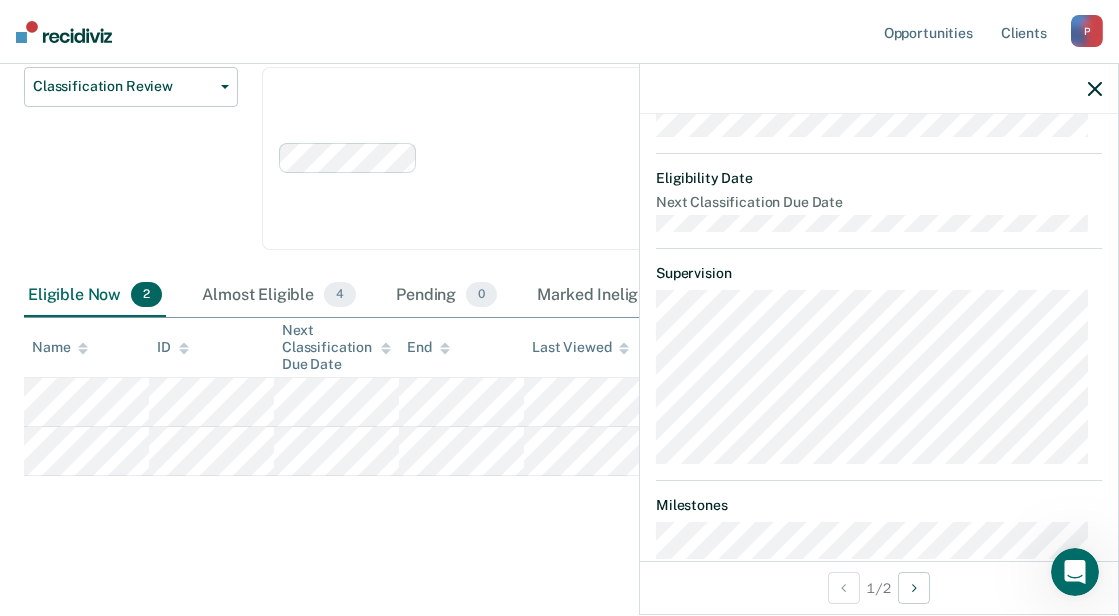 click 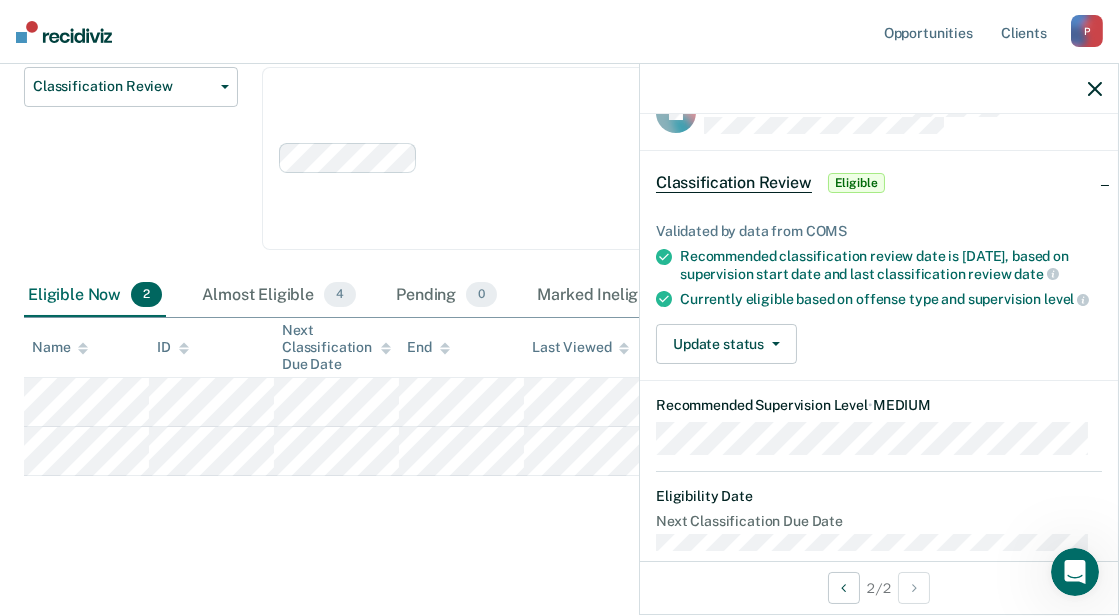 scroll, scrollTop: 0, scrollLeft: 0, axis: both 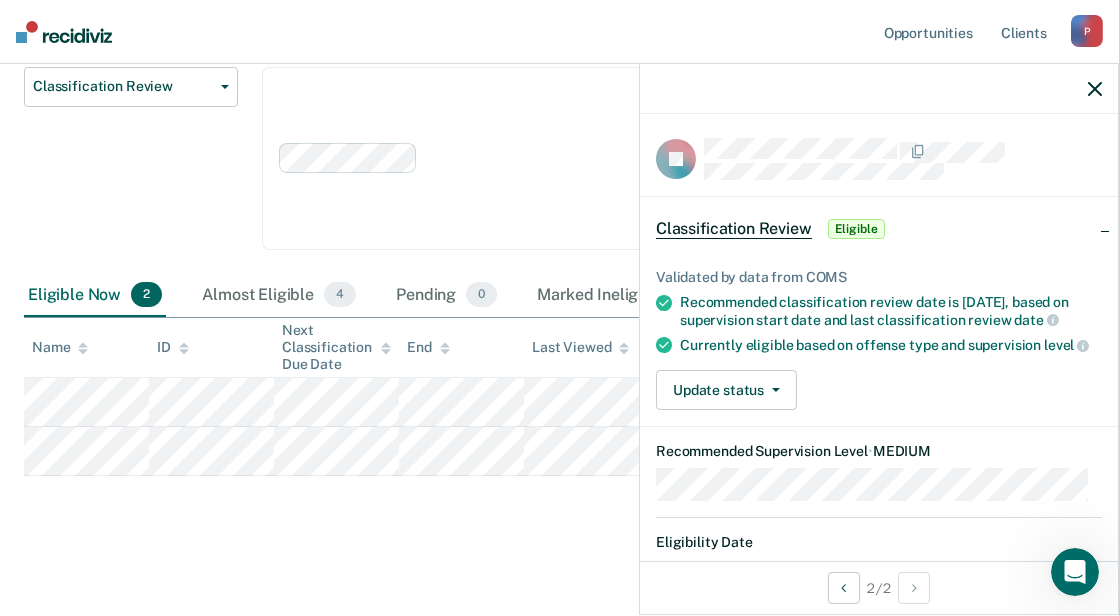 click on "Eligible" at bounding box center (856, 229) 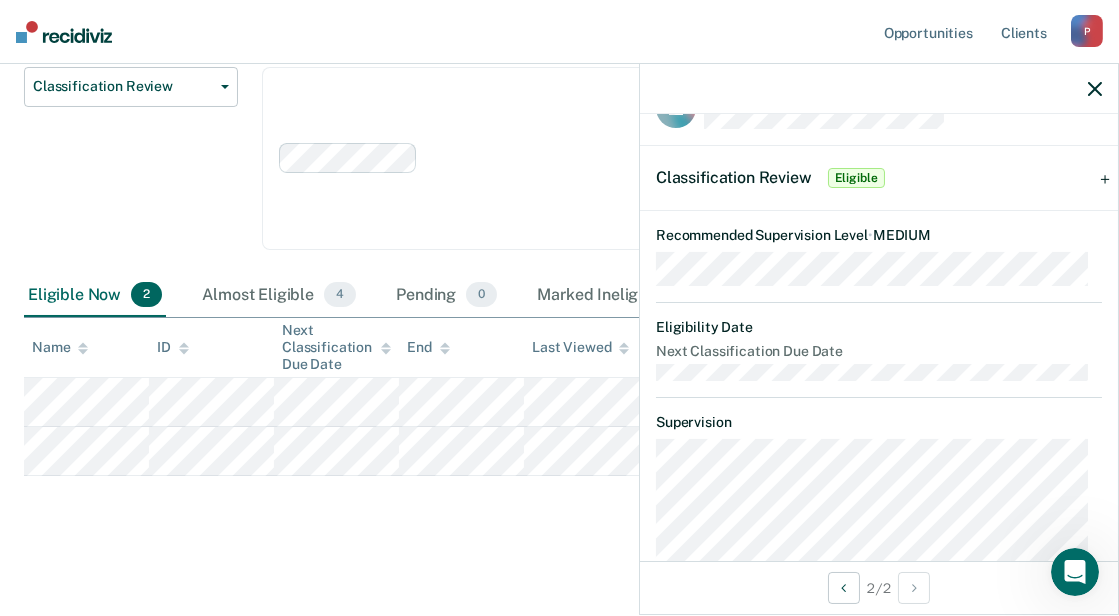 scroll, scrollTop: 0, scrollLeft: 0, axis: both 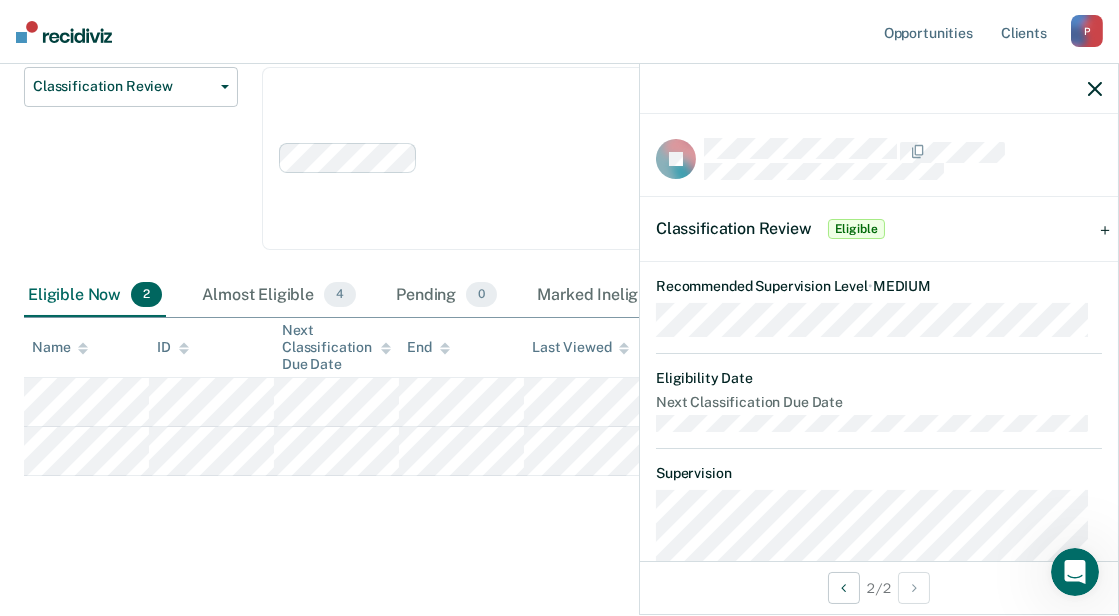 click at bounding box center (1074, 571) 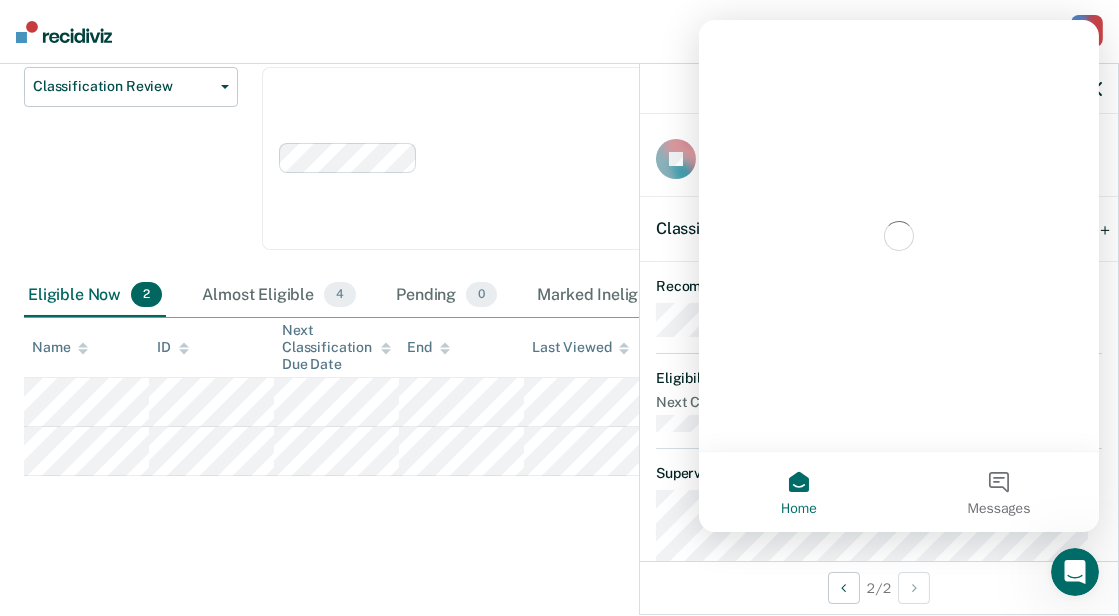 scroll, scrollTop: 0, scrollLeft: 0, axis: both 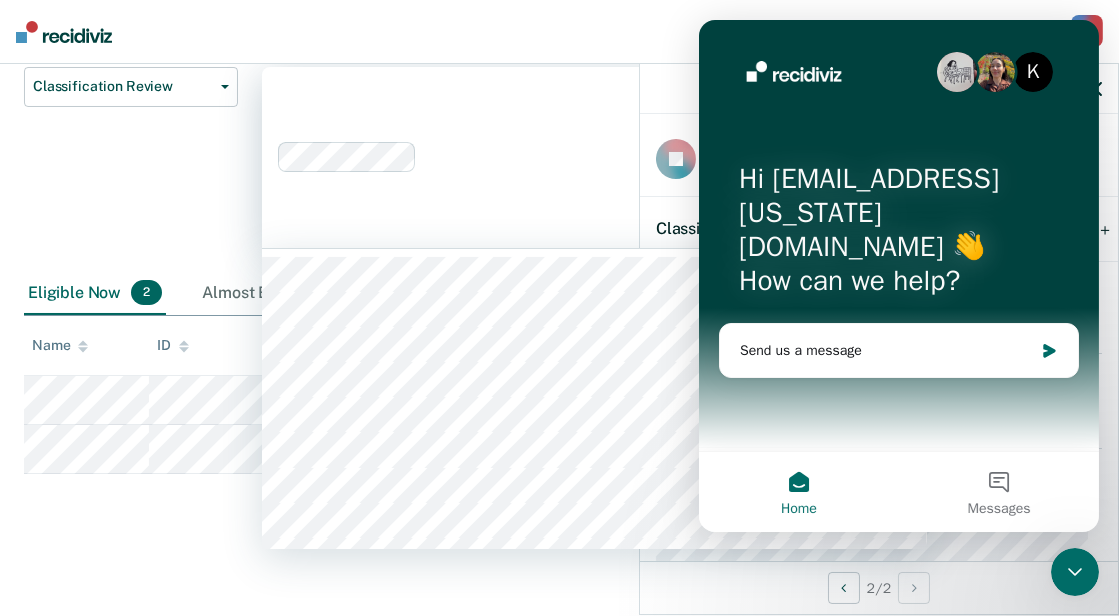 click on "Clear   agents D10 - WEST   D10 - CENTRAL   D10 - NORTHEAST   D10 - NORTHWEST" at bounding box center [594, 157] 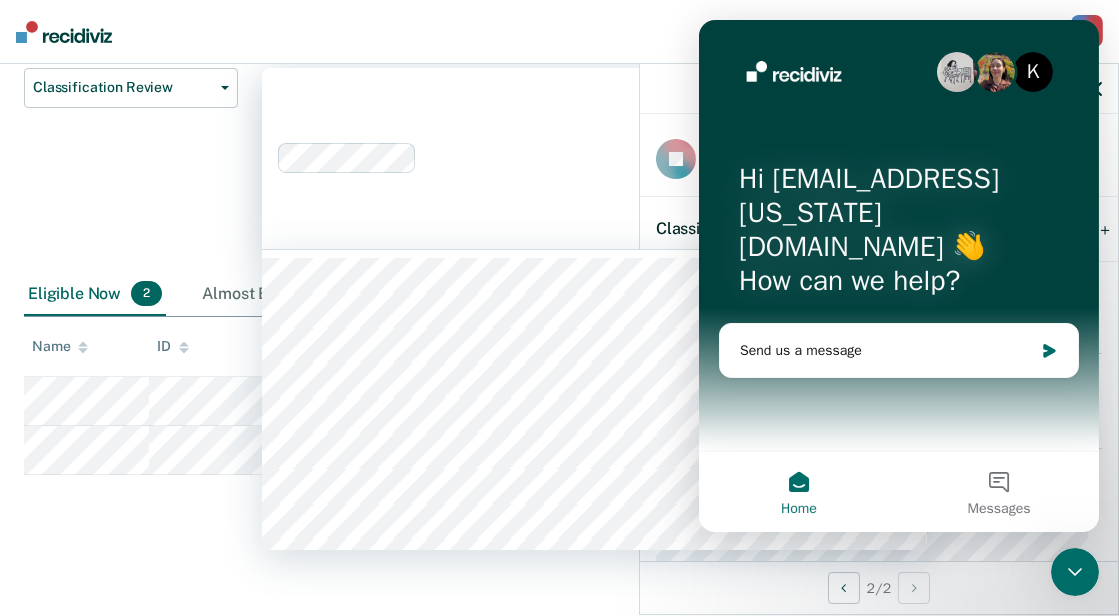 click on "K Hi [EMAIL_ADDRESS][US_STATE][DOMAIN_NAME] 👋 How can we help? Send us a message" at bounding box center (898, 235) 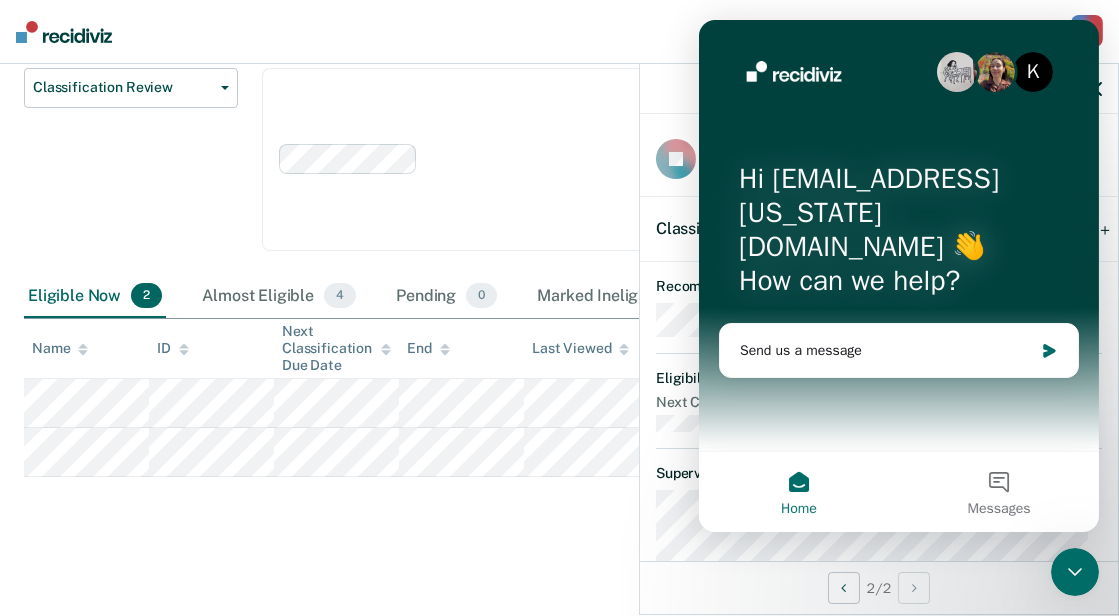 click 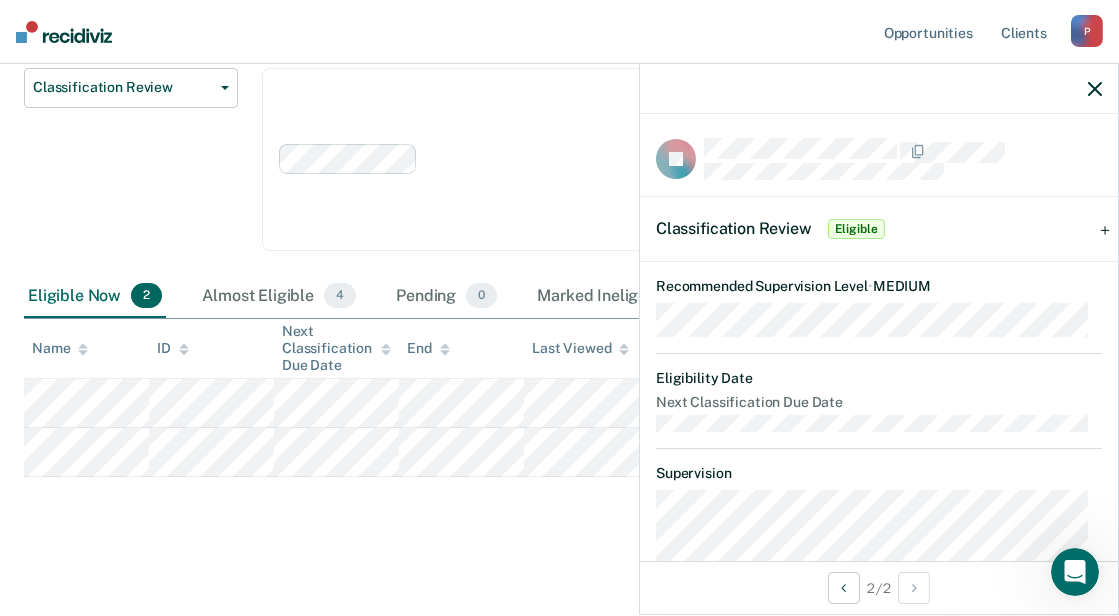 scroll, scrollTop: 0, scrollLeft: 0, axis: both 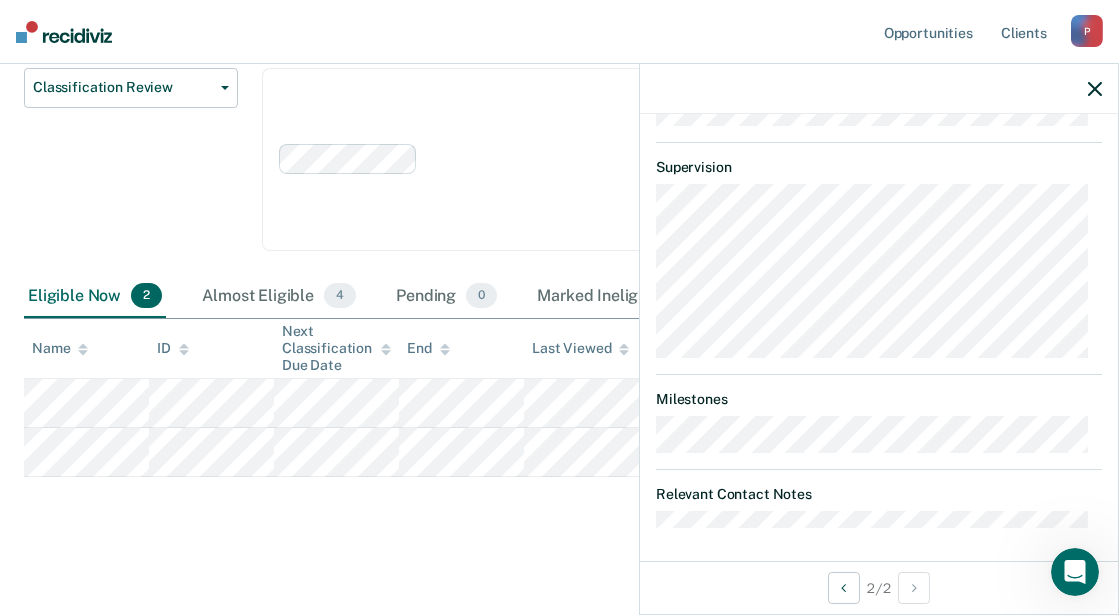 click 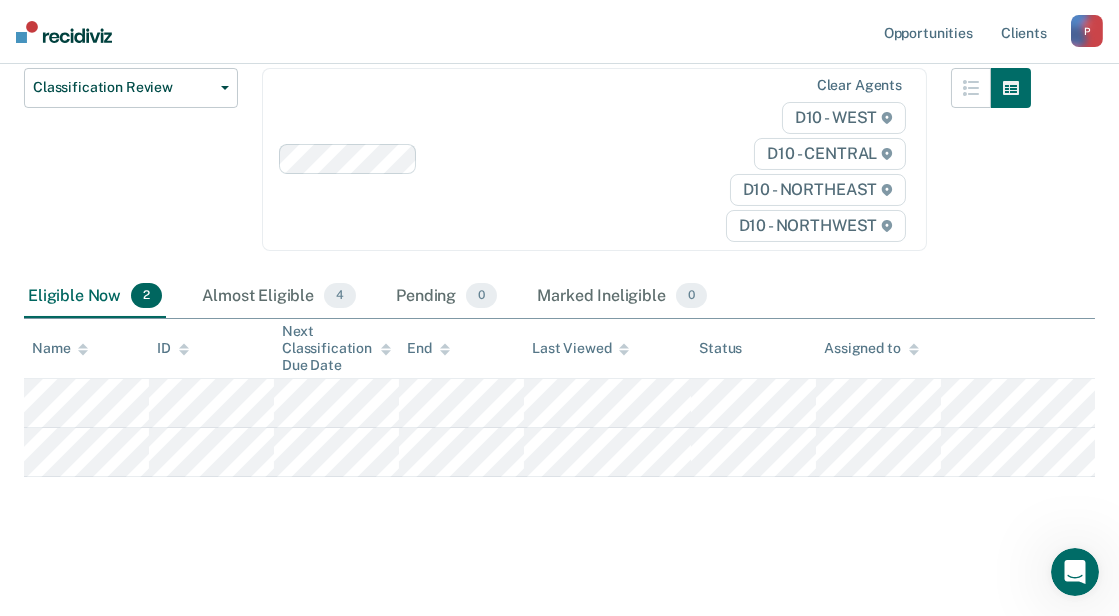 scroll, scrollTop: 259, scrollLeft: 0, axis: vertical 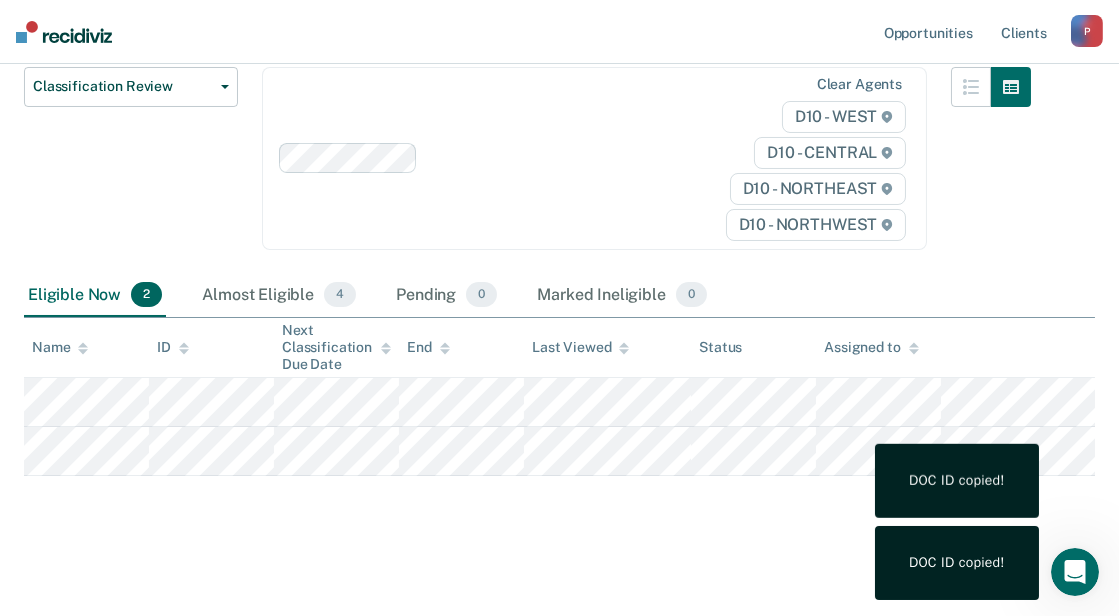 click on "Classification Review   This alert helps staff identify clients due or overdue for a classification review, which are generally mandated after six months of supervision and at six-month intervals thereafter, though some clients must receive a classification review earlier than six months by policy. Agents may reconsider the supervision level for a client based on developments in their case and behavior; per FOA Field Memorandum 2023-211, agents are presumptively required to downgrade clients’ supervision level during each classification review, provided that they have “satisfactorily completed” the prior six months on supervision. Review clients who meet the time threshold for classification review as per OP 06.04.130I and downgrade their supervision level in COMS. Classification Review Classification Review Early Discharge Minimum Telephone Reporting Overdue for Discharge Supervision Level Mismatch Clear   agents D10 - WEST   D10 - CENTRAL   D10 - NORTHEAST   D10 - NORTHWEST   Eligible Now 2 4 0 0" at bounding box center [559, 206] 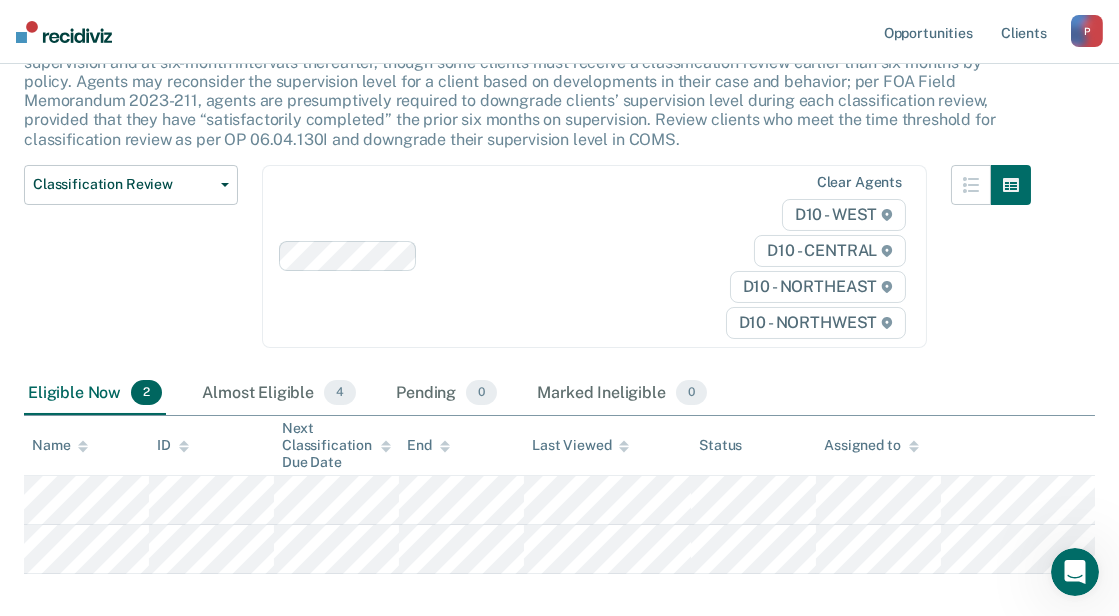 scroll, scrollTop: 259, scrollLeft: 0, axis: vertical 